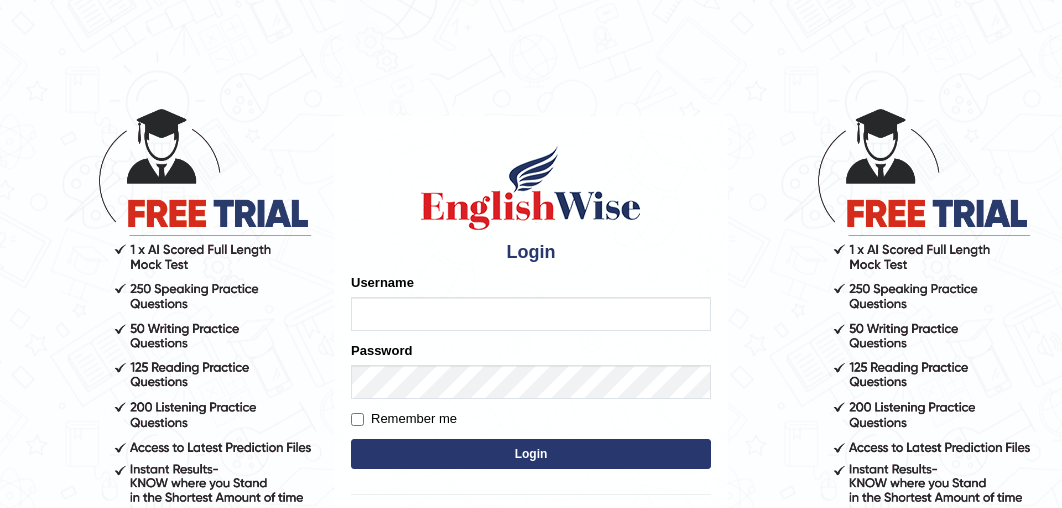 scroll, scrollTop: 0, scrollLeft: 0, axis: both 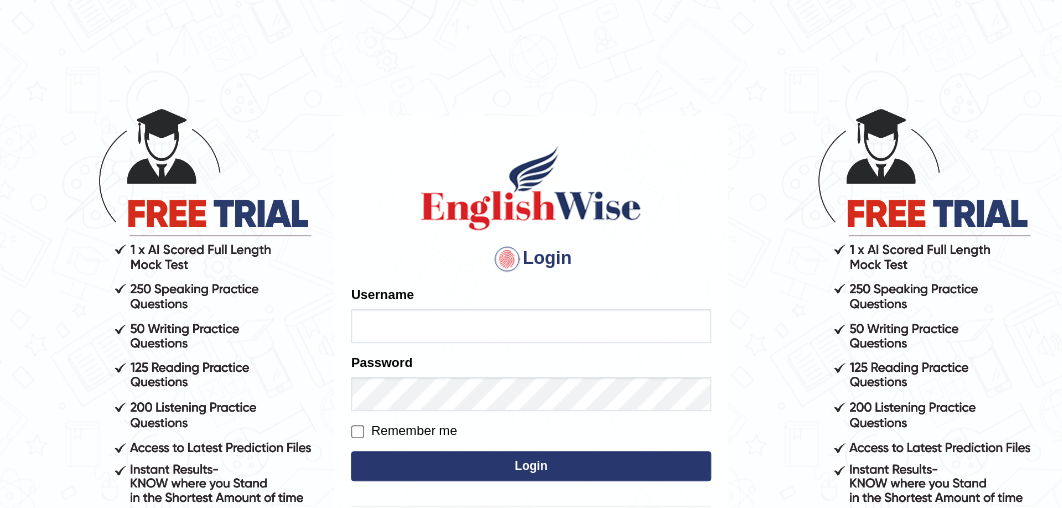 type on "Zainy" 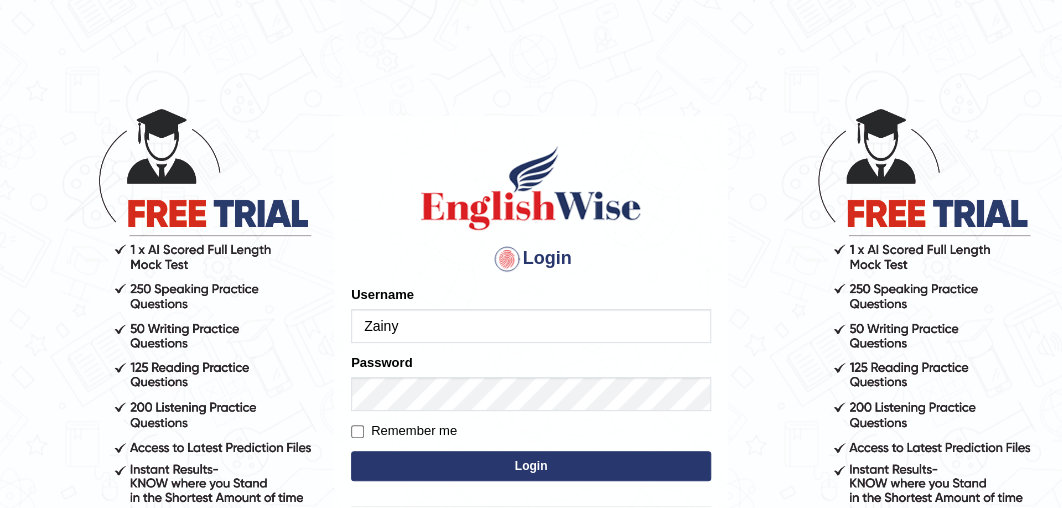 click on "Please fix the following errors:
Username
Zainy
Password
Remember me
Login" at bounding box center (531, 385) 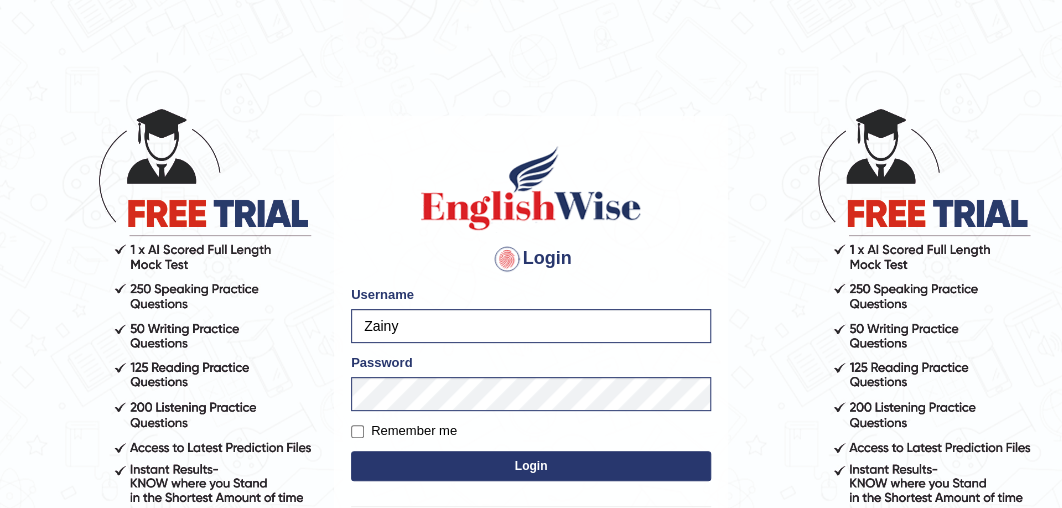 click on "Login" at bounding box center [531, 466] 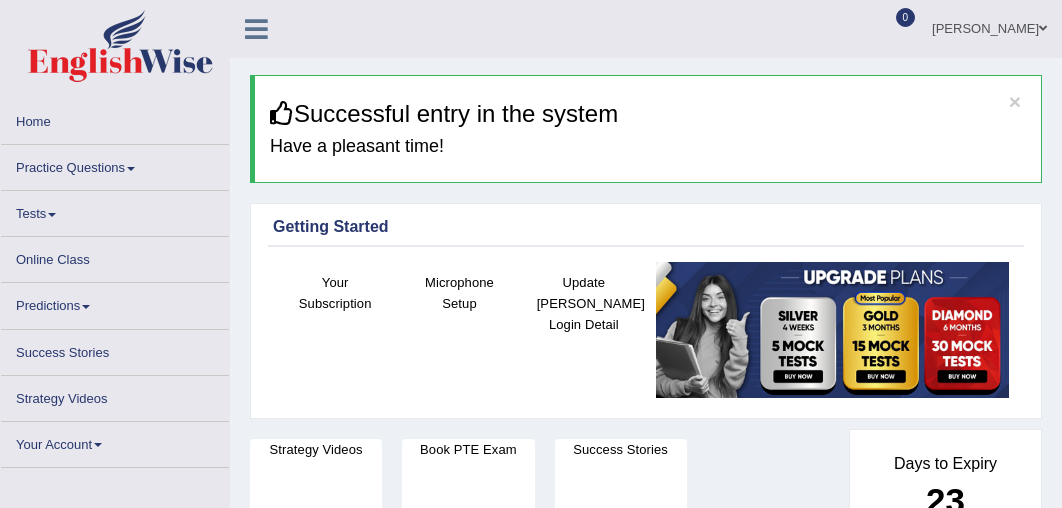 scroll, scrollTop: 0, scrollLeft: 0, axis: both 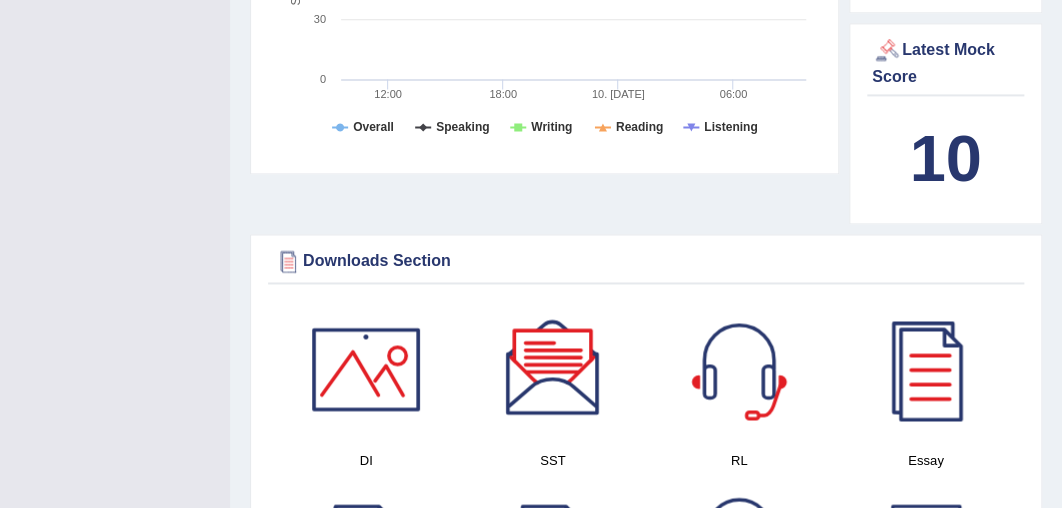 click at bounding box center [739, 369] 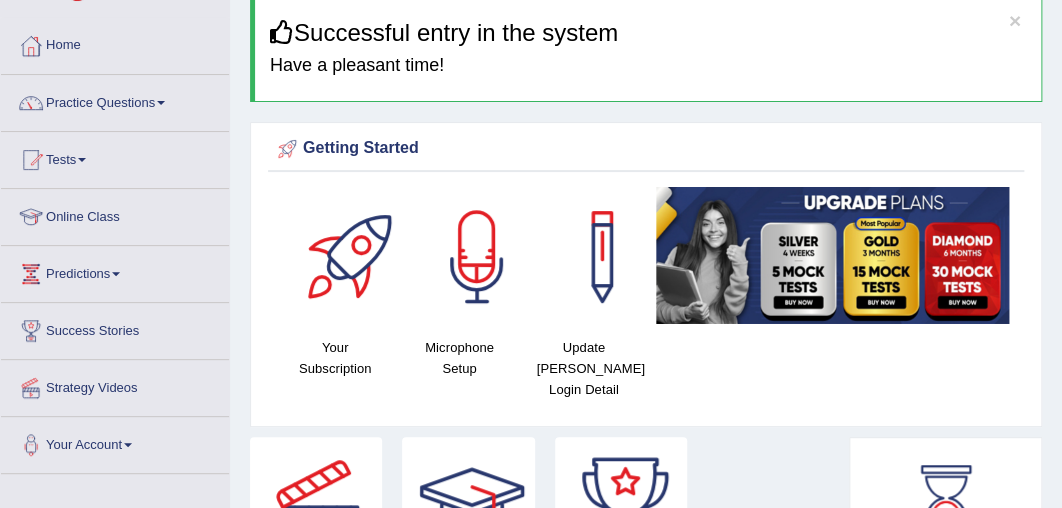scroll, scrollTop: 48, scrollLeft: 0, axis: vertical 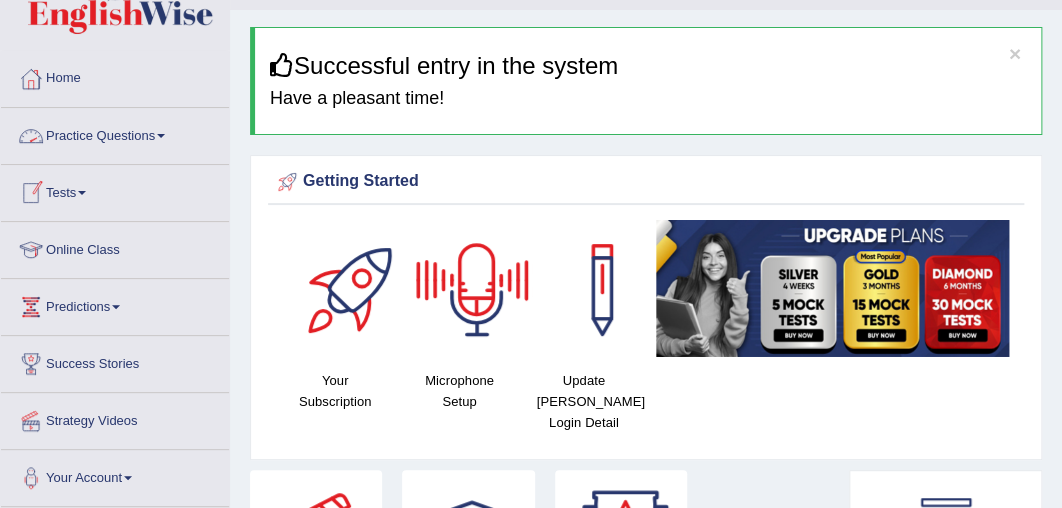 click on "Practice Questions" at bounding box center [115, 133] 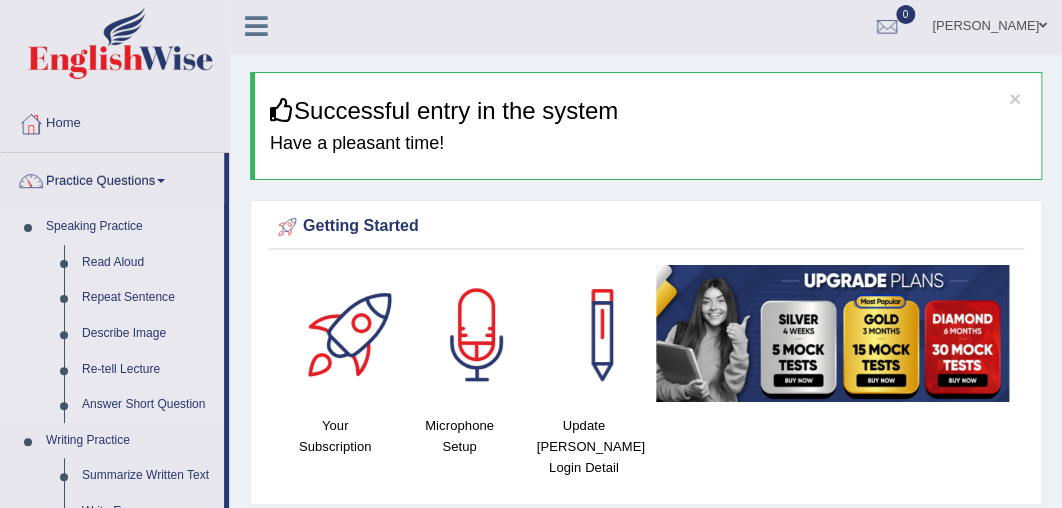 scroll, scrollTop: 0, scrollLeft: 0, axis: both 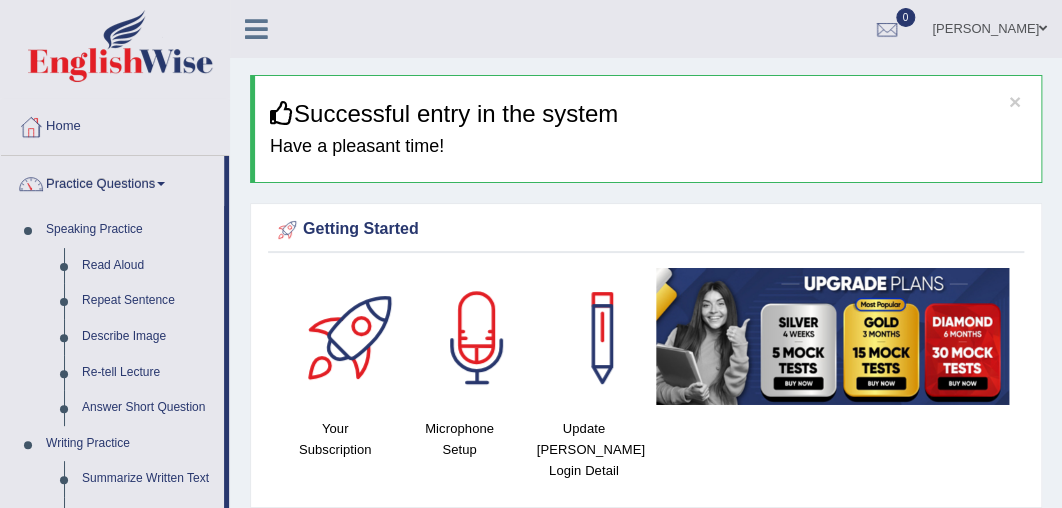 click on "Practice Questions" at bounding box center [112, 181] 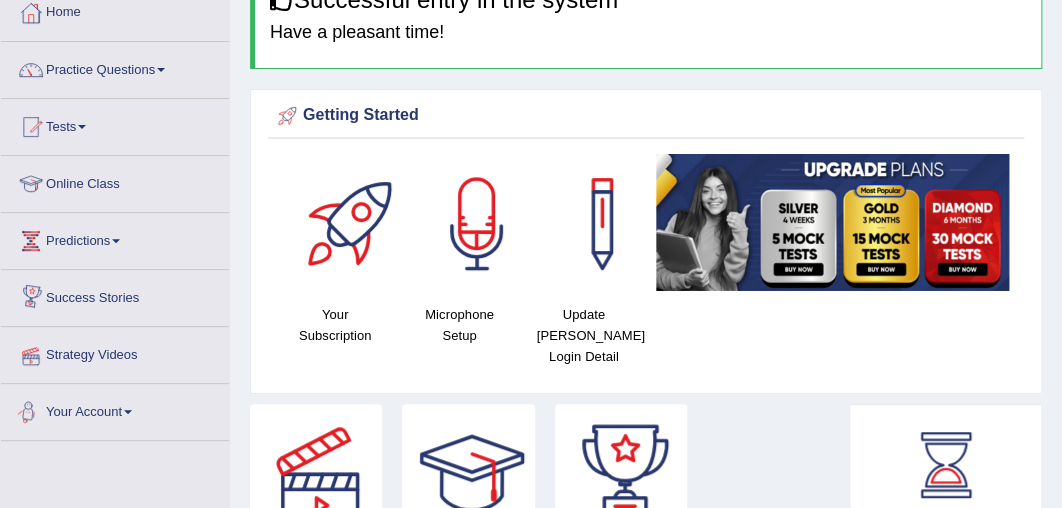 scroll, scrollTop: 0, scrollLeft: 0, axis: both 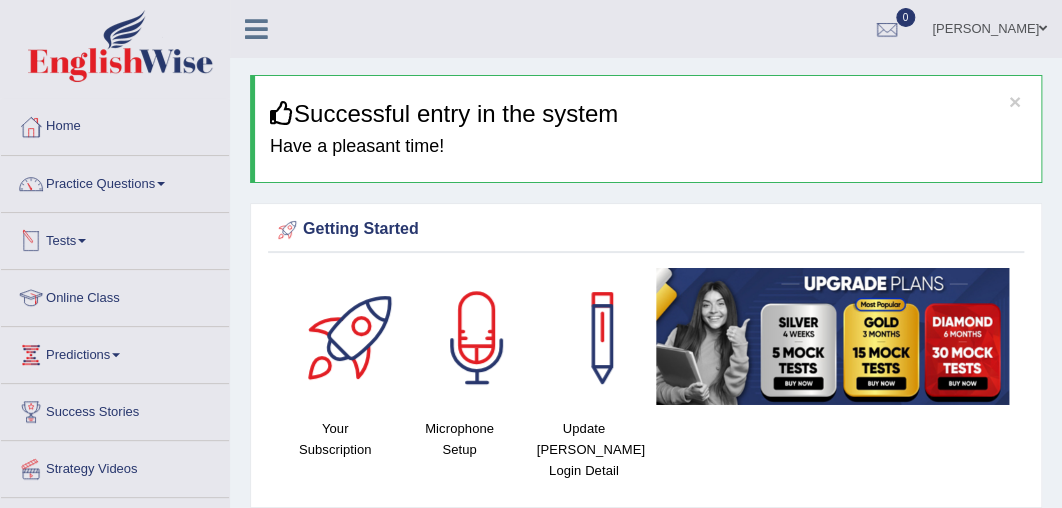 click on "Tests" at bounding box center (115, 238) 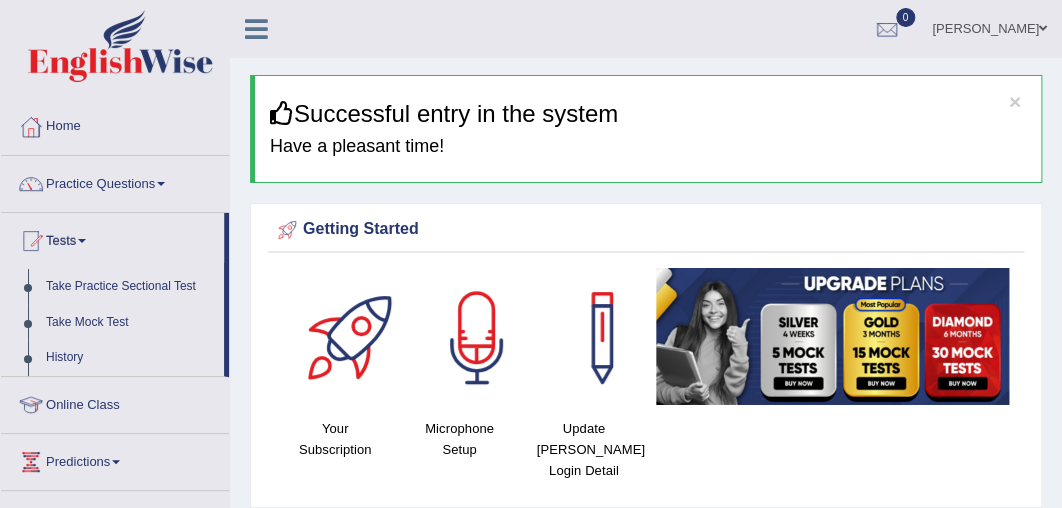 click on "Practice Questions" at bounding box center (115, 181) 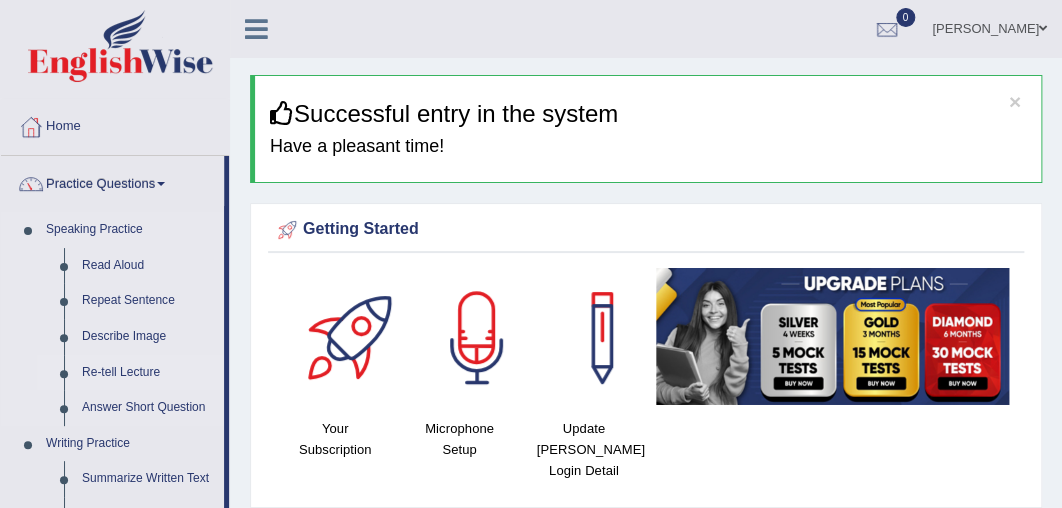 click on "Re-tell Lecture" at bounding box center [148, 373] 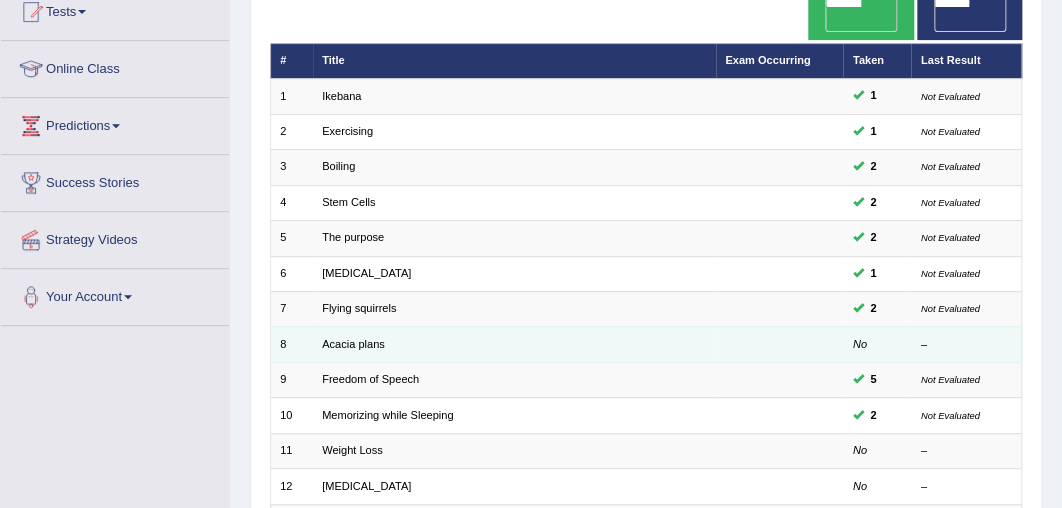scroll, scrollTop: 229, scrollLeft: 0, axis: vertical 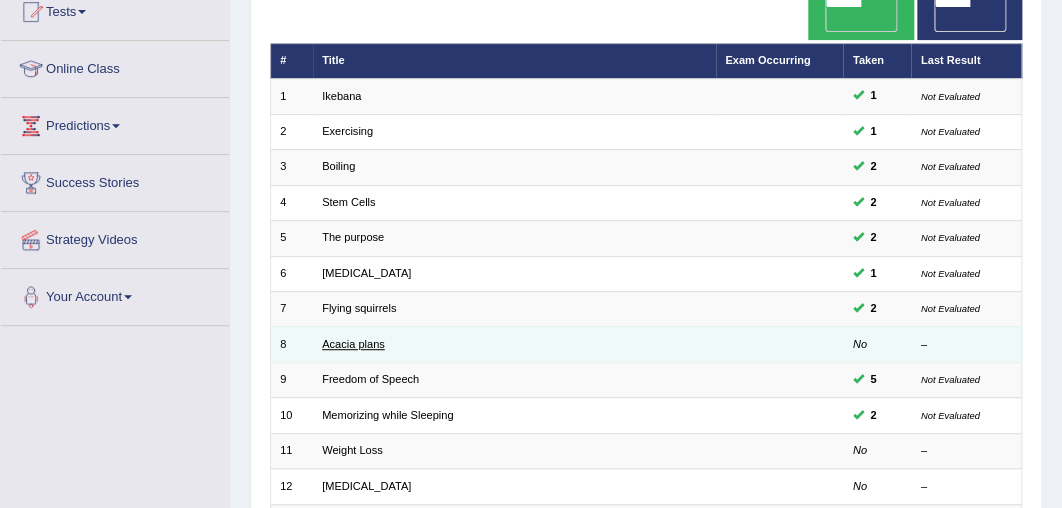 click on "Acacia plans" at bounding box center (353, 344) 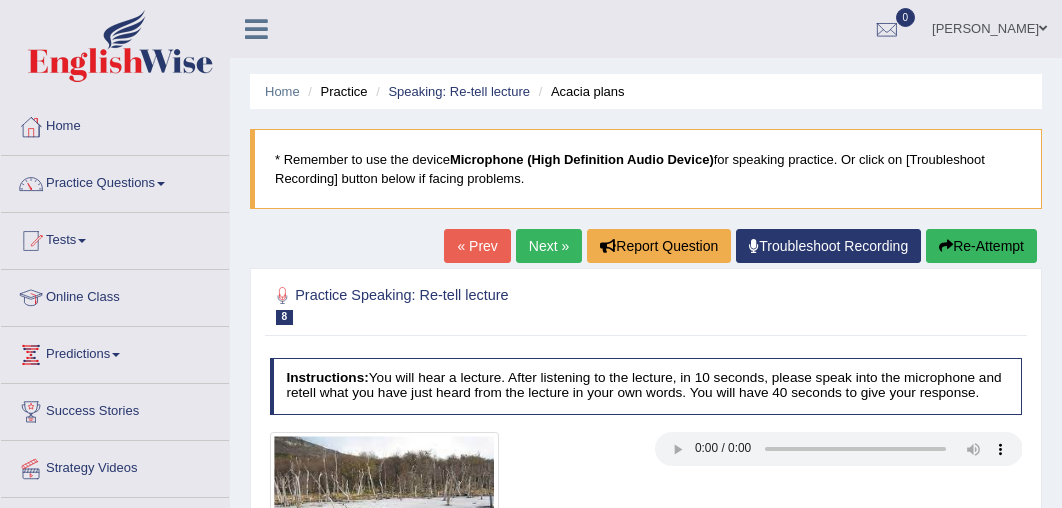 scroll, scrollTop: 0, scrollLeft: 0, axis: both 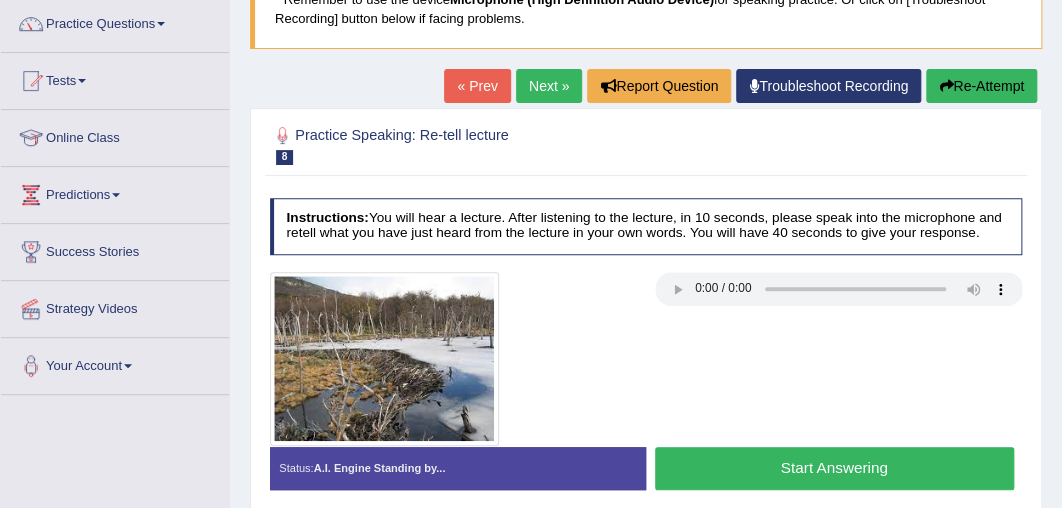 click at bounding box center [646, 359] 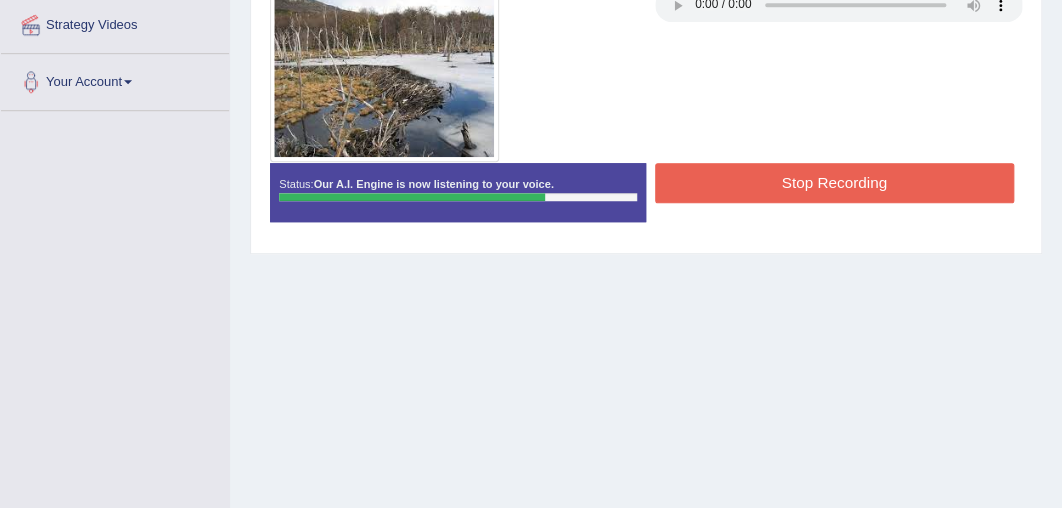 scroll, scrollTop: 542, scrollLeft: 0, axis: vertical 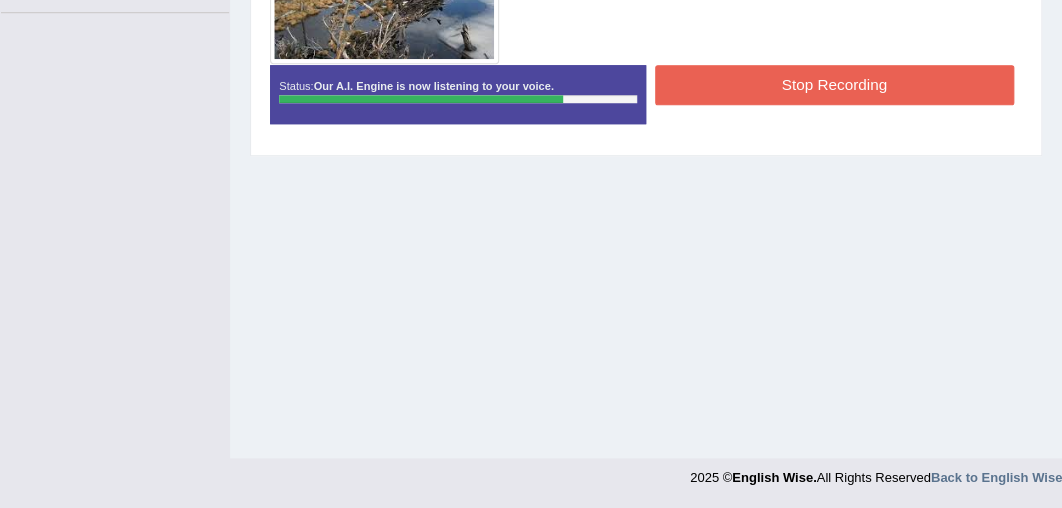 click on "Stop Recording" at bounding box center [834, 84] 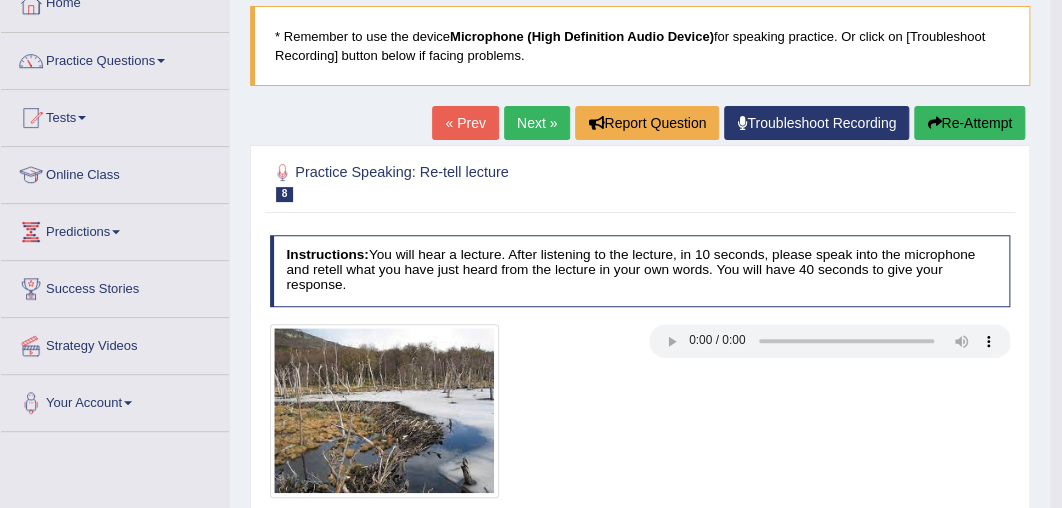 scroll, scrollTop: 116, scrollLeft: 0, axis: vertical 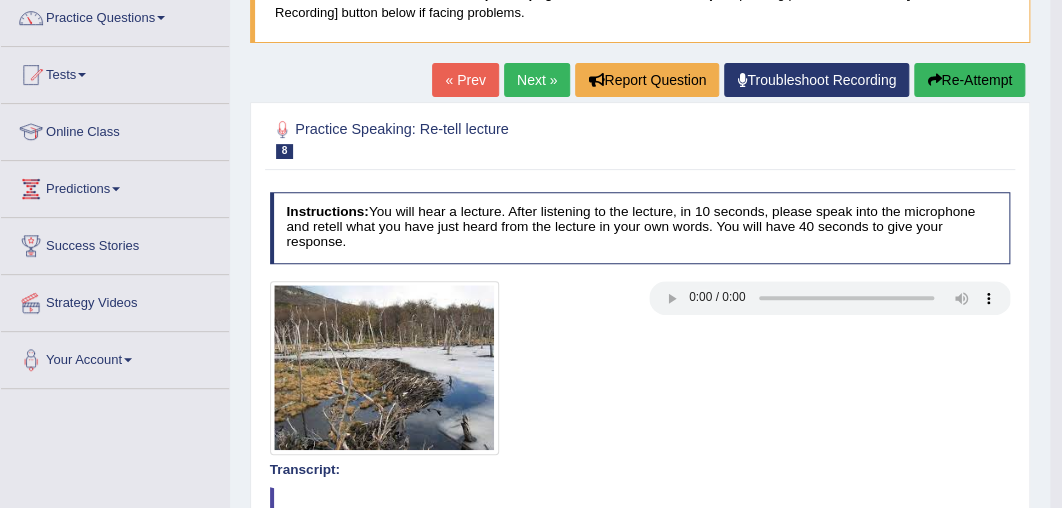 click on "Re-Attempt" at bounding box center (969, 80) 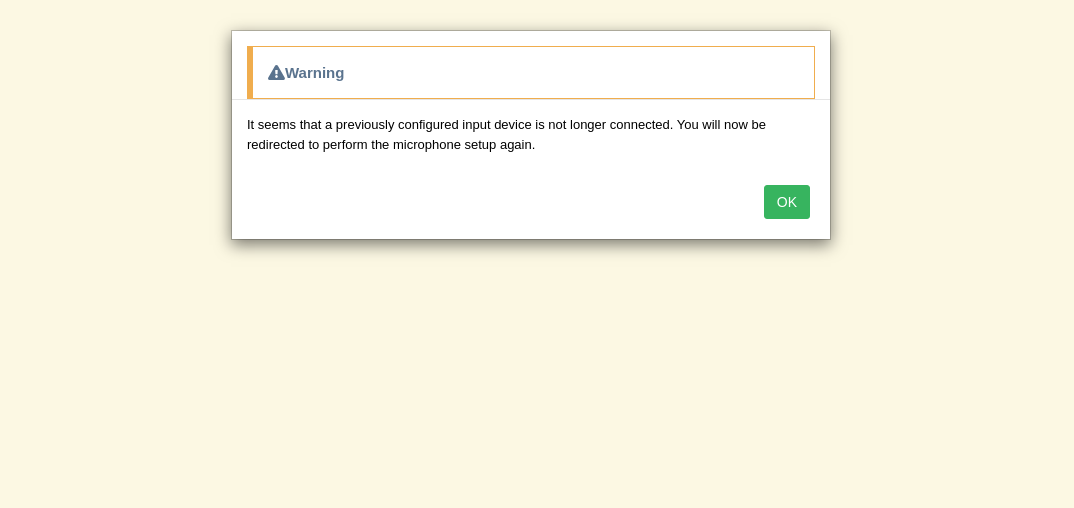 scroll, scrollTop: 172, scrollLeft: 0, axis: vertical 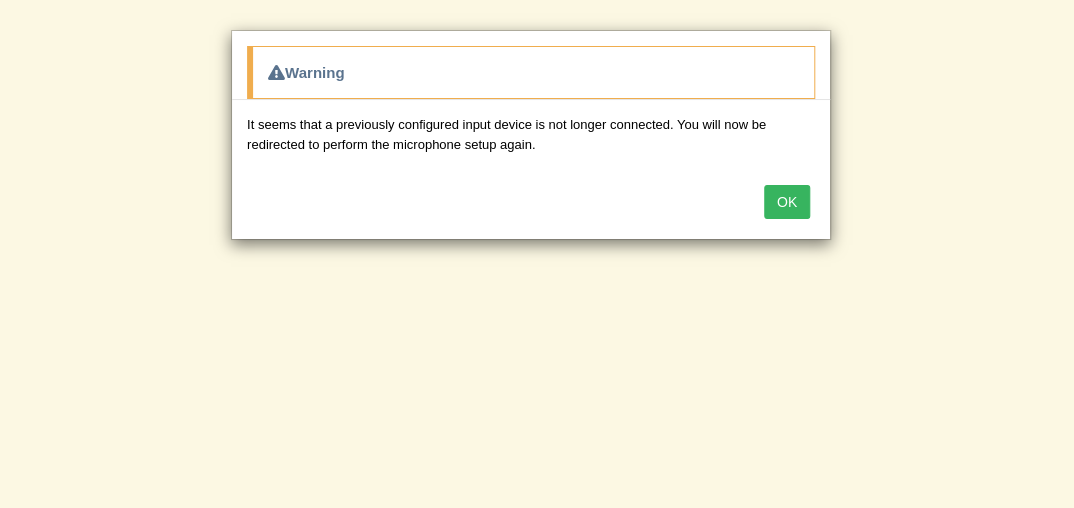 click on "OK" at bounding box center [787, 202] 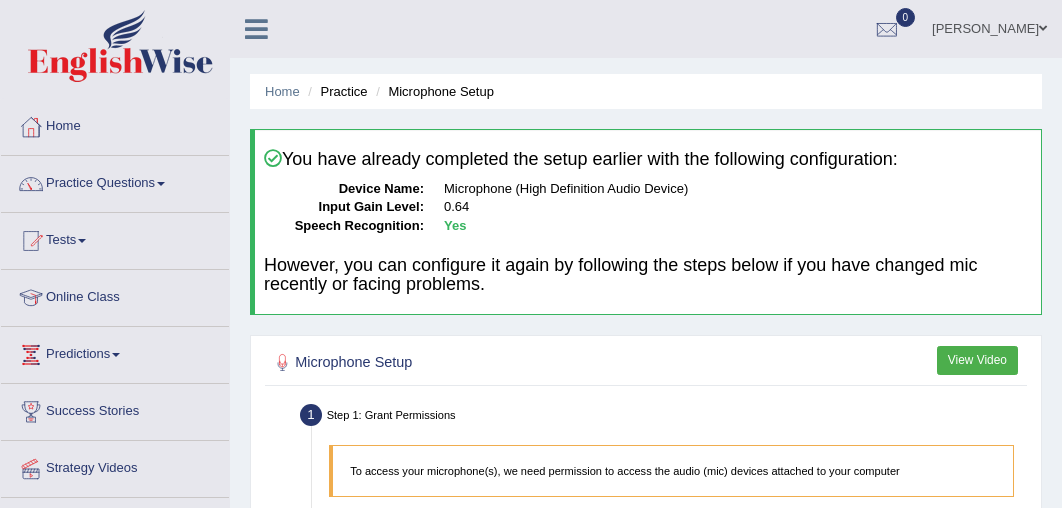 scroll, scrollTop: 0, scrollLeft: 0, axis: both 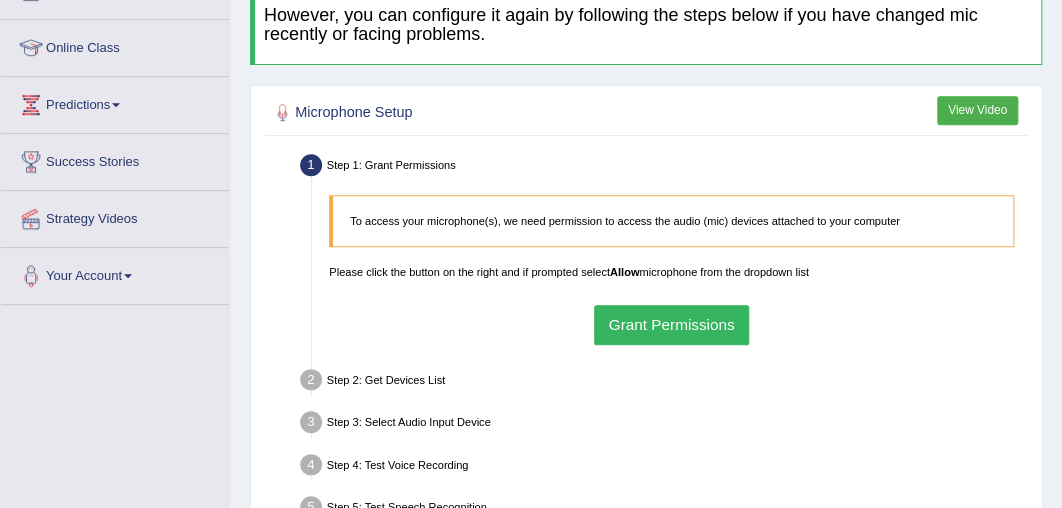 click on "Grant Permissions" at bounding box center [671, 324] 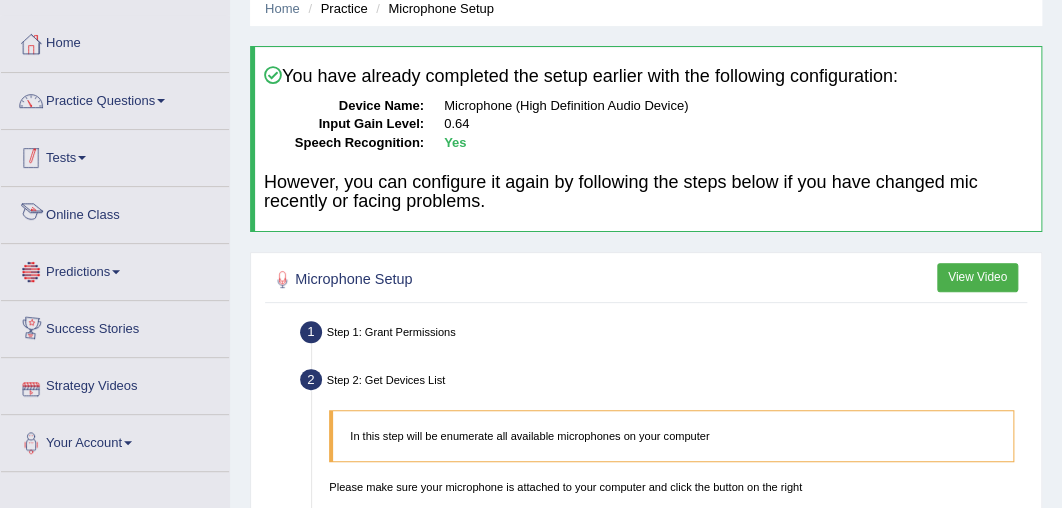scroll, scrollTop: 80, scrollLeft: 0, axis: vertical 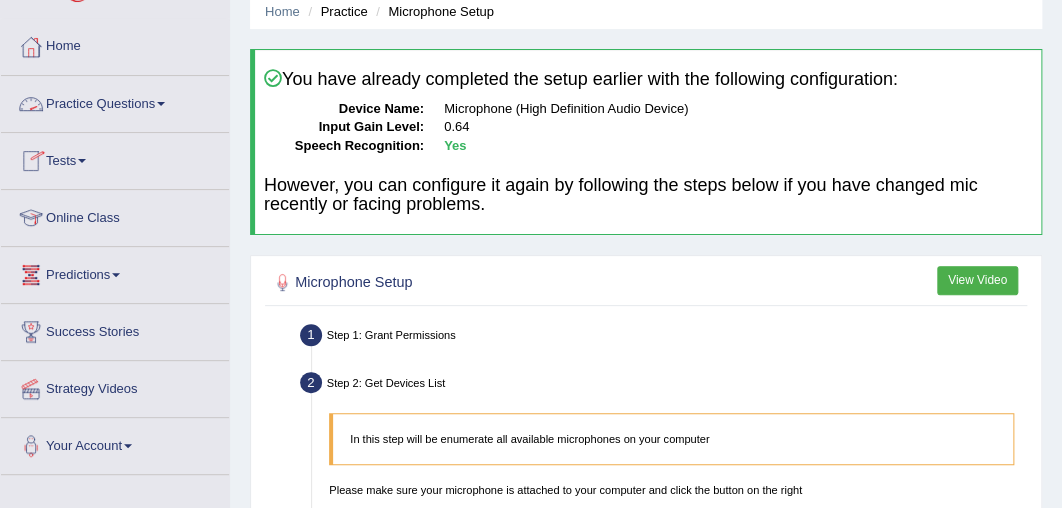 click on "Practice Questions" at bounding box center (115, 101) 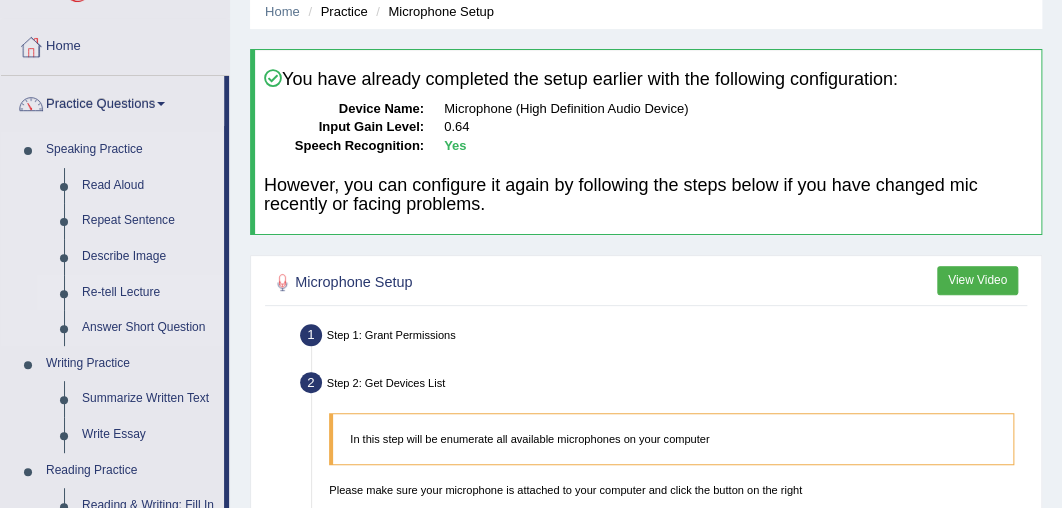 click on "Re-tell Lecture" at bounding box center (148, 293) 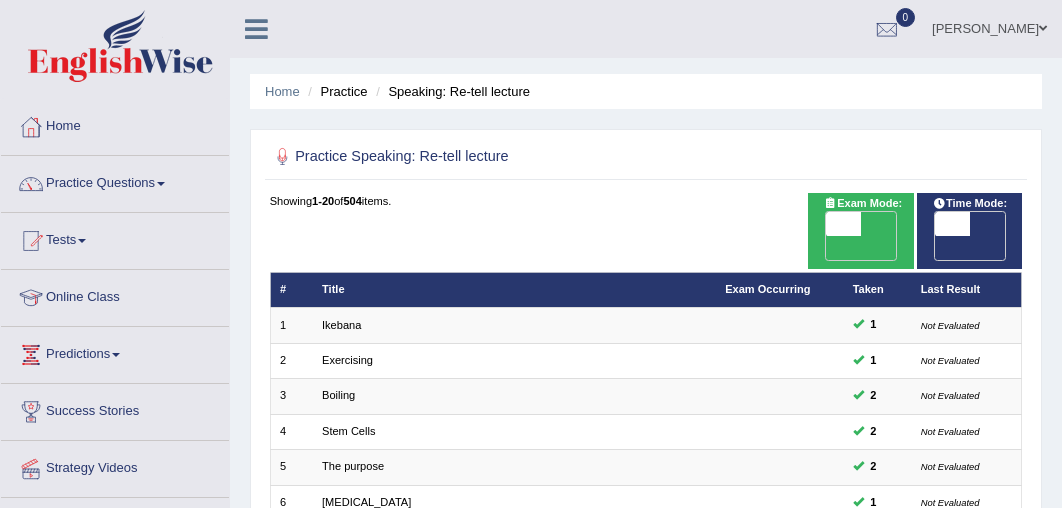 scroll, scrollTop: 0, scrollLeft: 0, axis: both 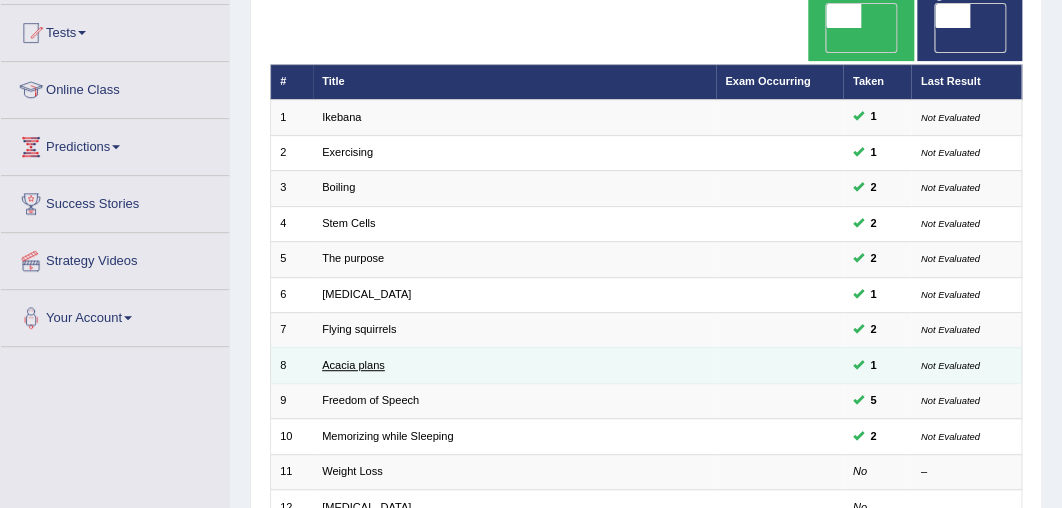 click on "Acacia plans" at bounding box center (353, 365) 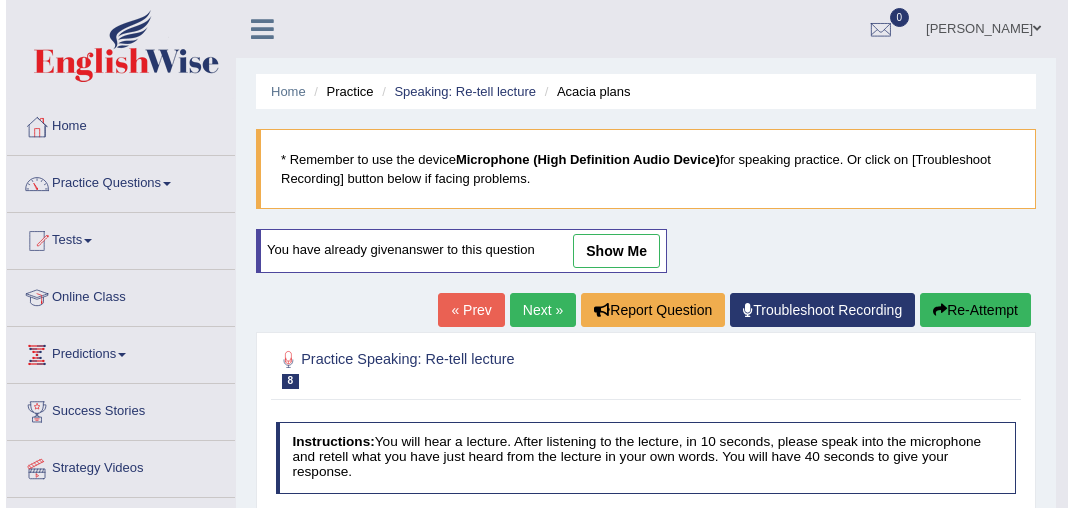 scroll, scrollTop: 0, scrollLeft: 0, axis: both 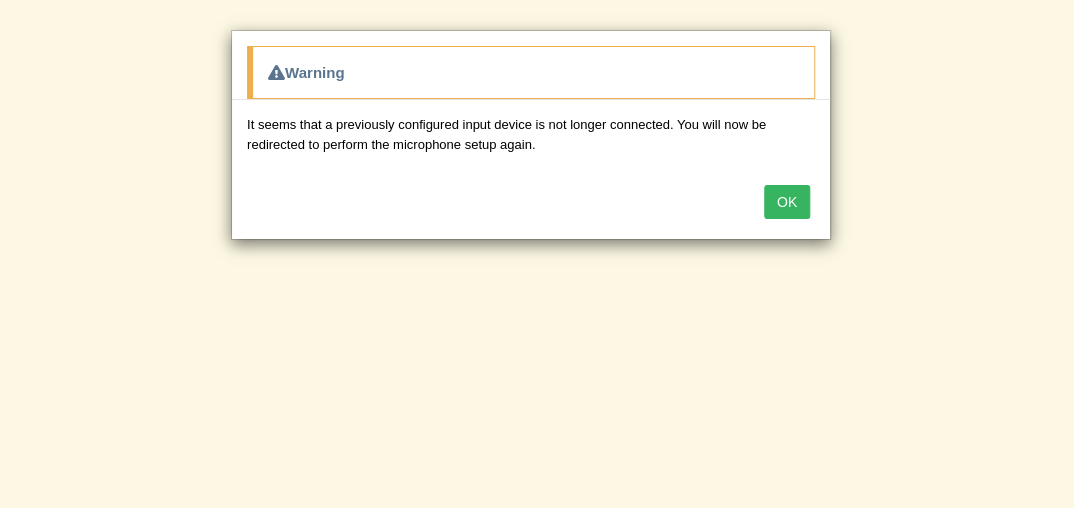click on "OK" at bounding box center [787, 202] 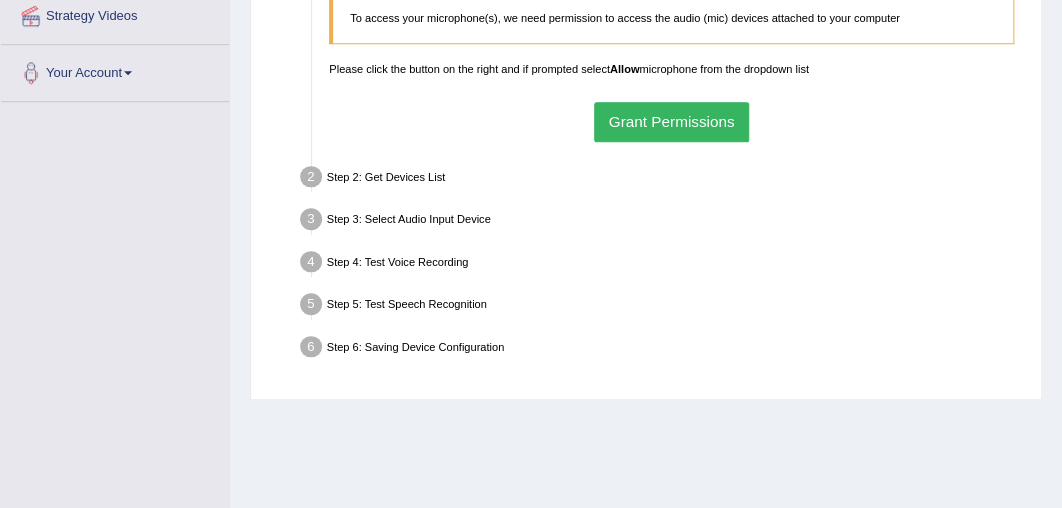 scroll, scrollTop: 0, scrollLeft: 0, axis: both 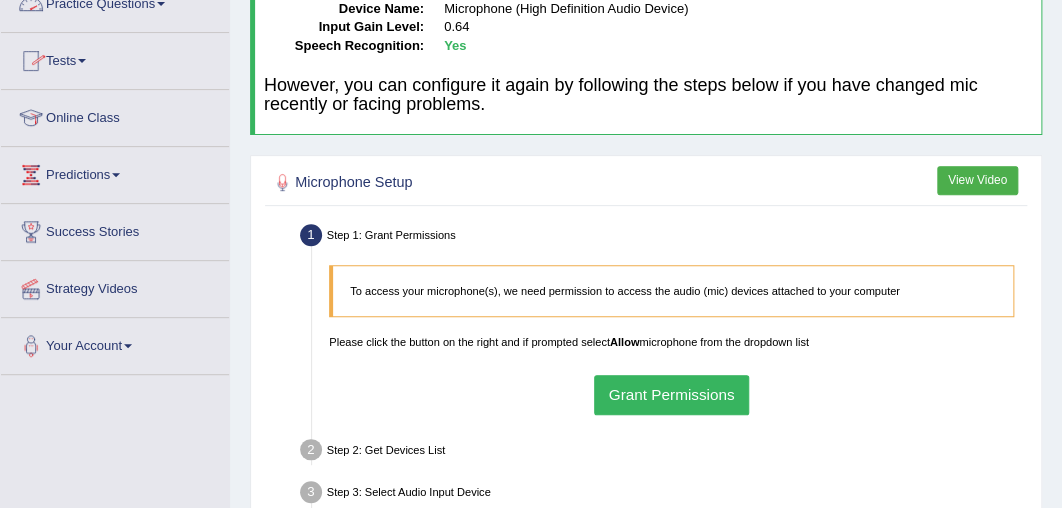 click on "Practice Questions" at bounding box center (115, 1) 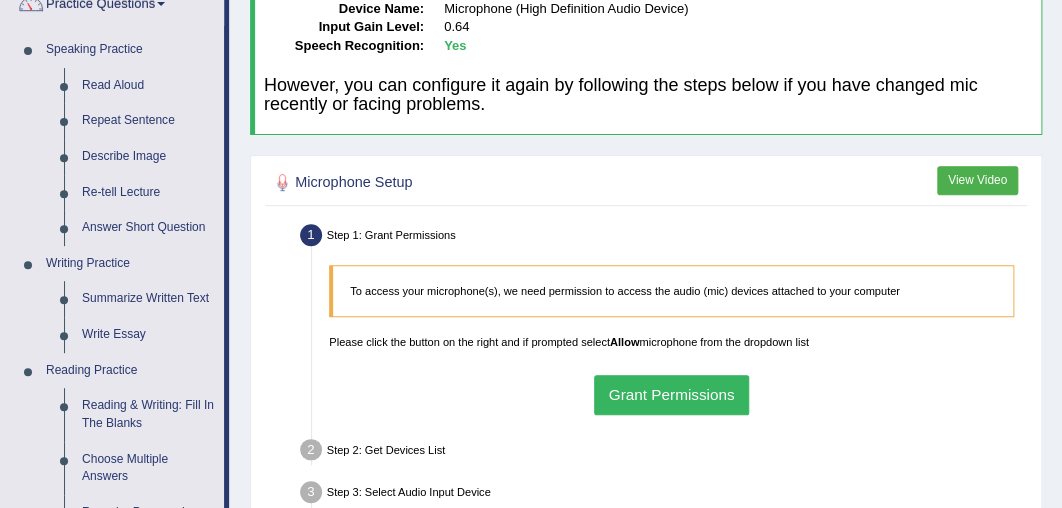 click on "Grant Permissions" at bounding box center (671, 394) 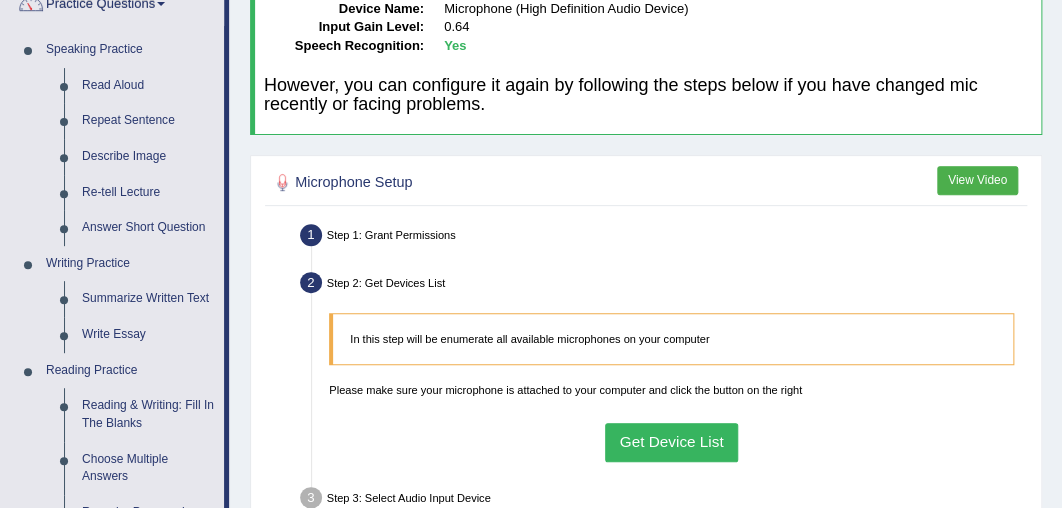 click on "Get Device List" at bounding box center (671, 442) 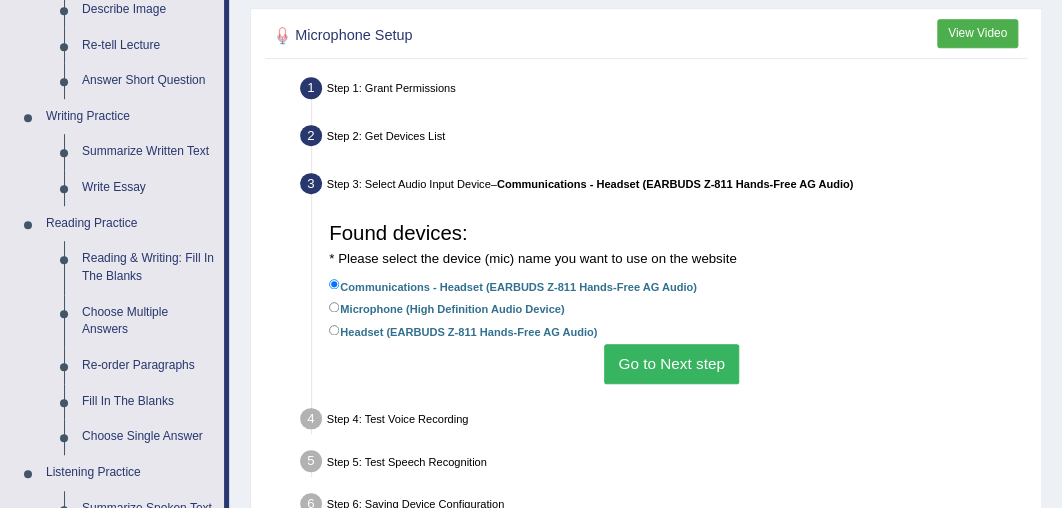 scroll, scrollTop: 334, scrollLeft: 0, axis: vertical 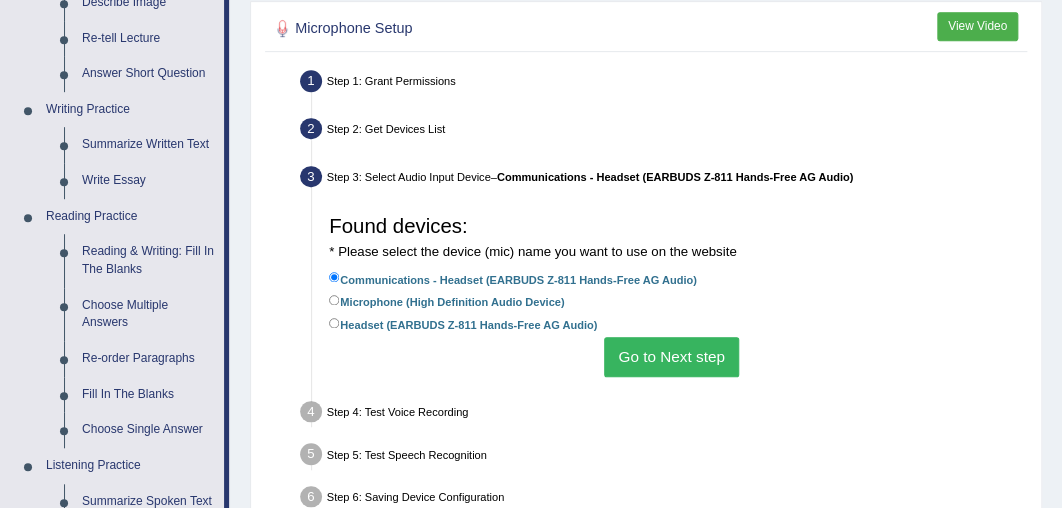 click on "Go to Next step" at bounding box center (671, 356) 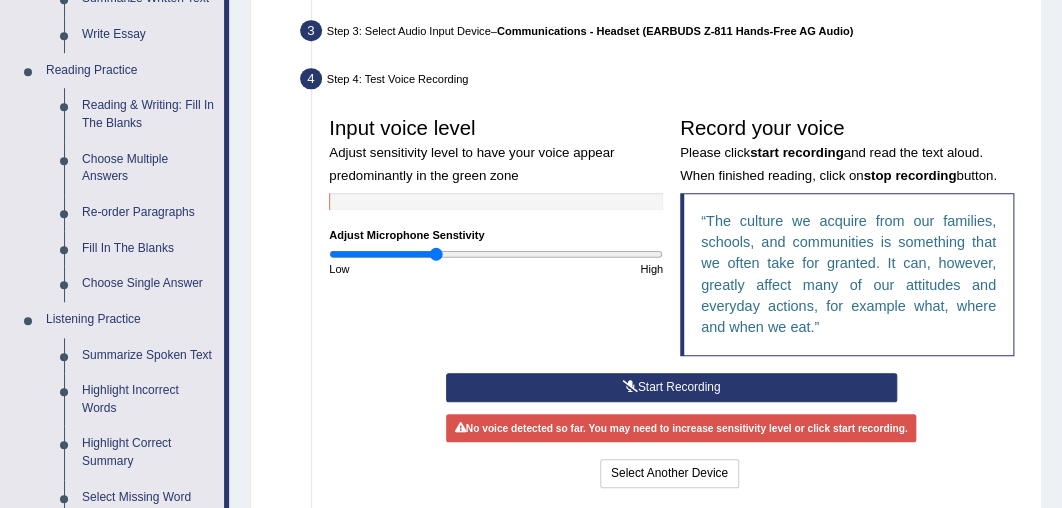 scroll, scrollTop: 488, scrollLeft: 0, axis: vertical 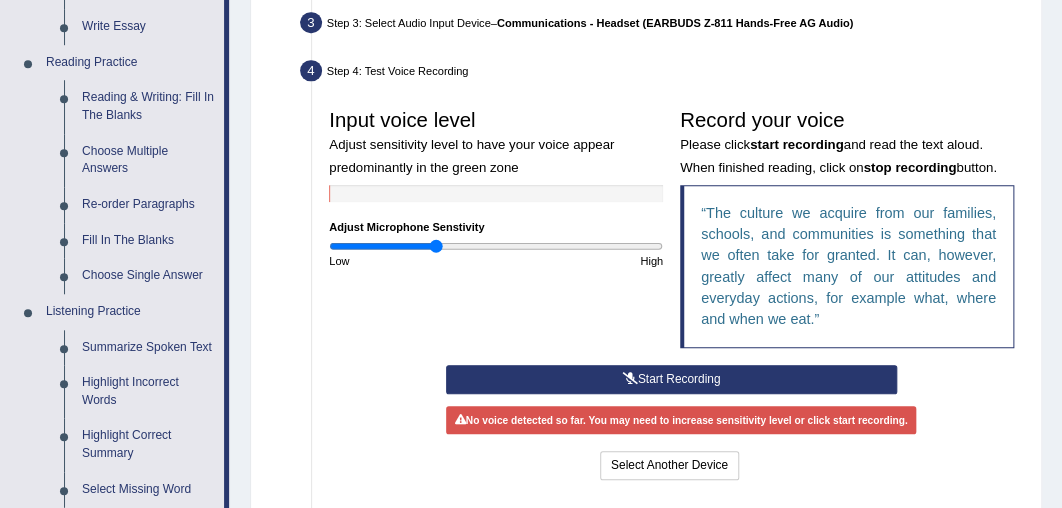 click on "Start Recording" at bounding box center (671, 379) 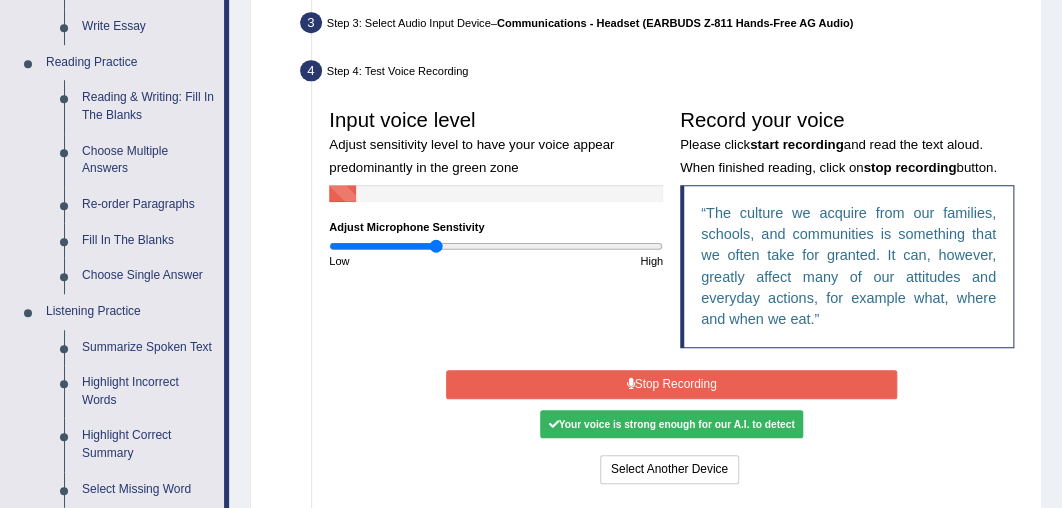 click on "Stop Recording" at bounding box center [671, 384] 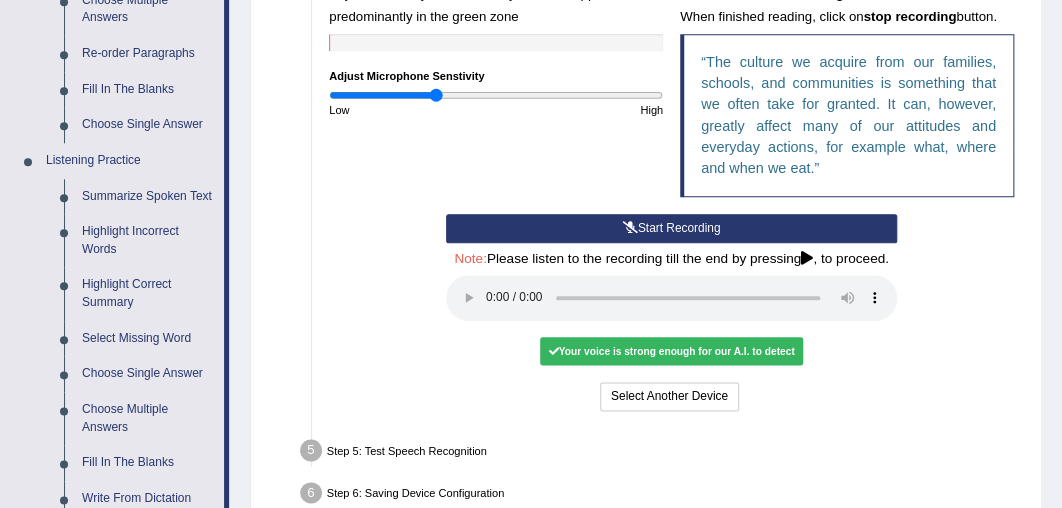 scroll, scrollTop: 648, scrollLeft: 0, axis: vertical 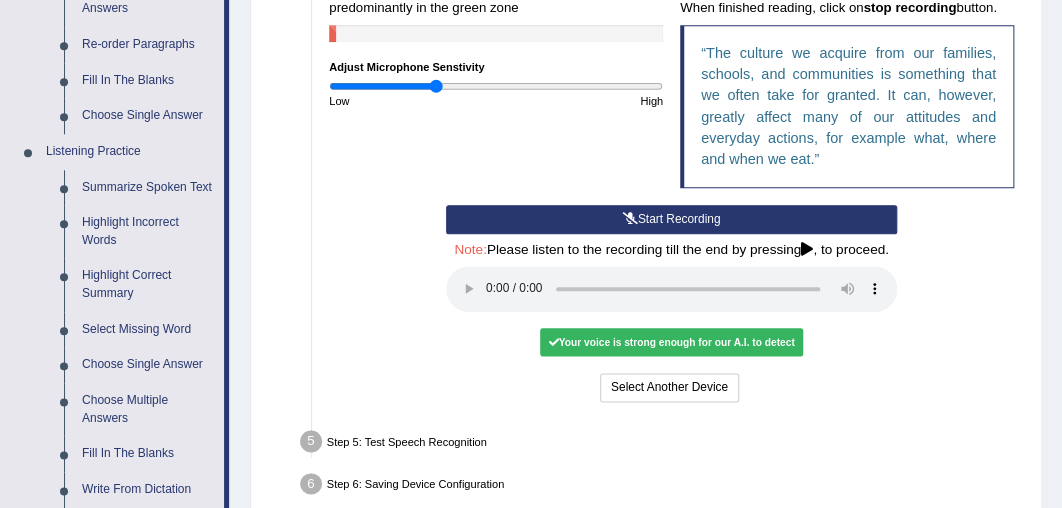 click on "Your voice is strong enough for our A.I. to detect" at bounding box center [671, 342] 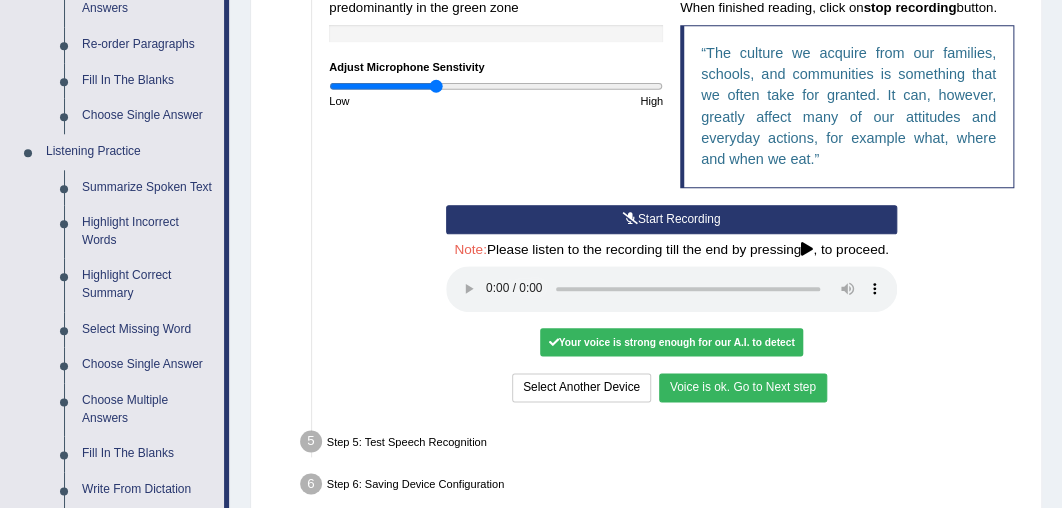 click on "Voice is ok. Go to Next step" at bounding box center [743, 387] 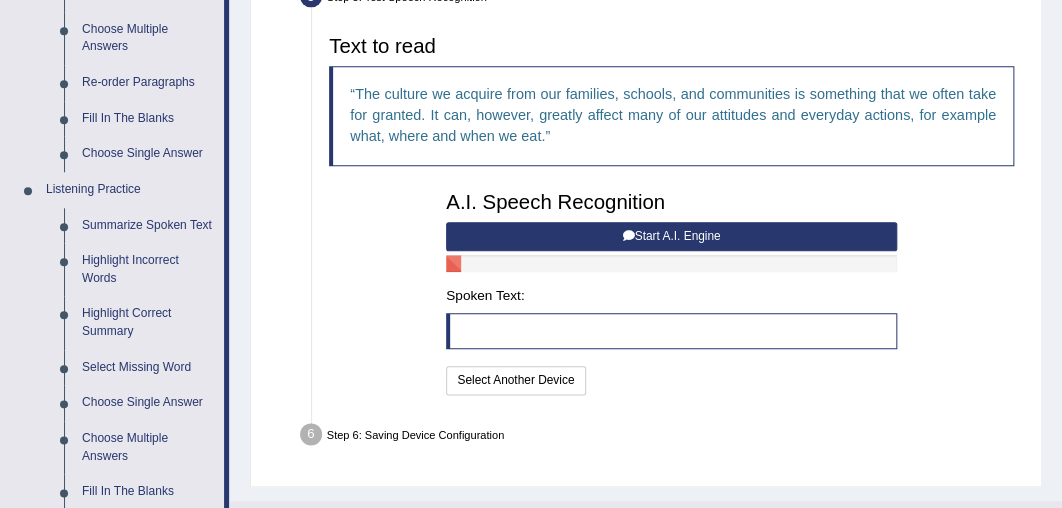 scroll, scrollTop: 596, scrollLeft: 0, axis: vertical 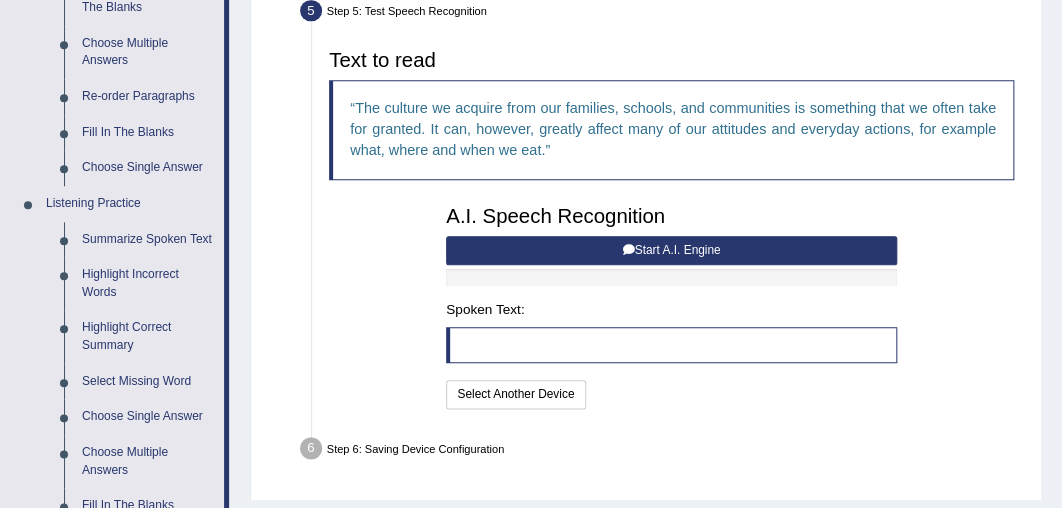 click on "Start A.I. Engine" at bounding box center (671, 250) 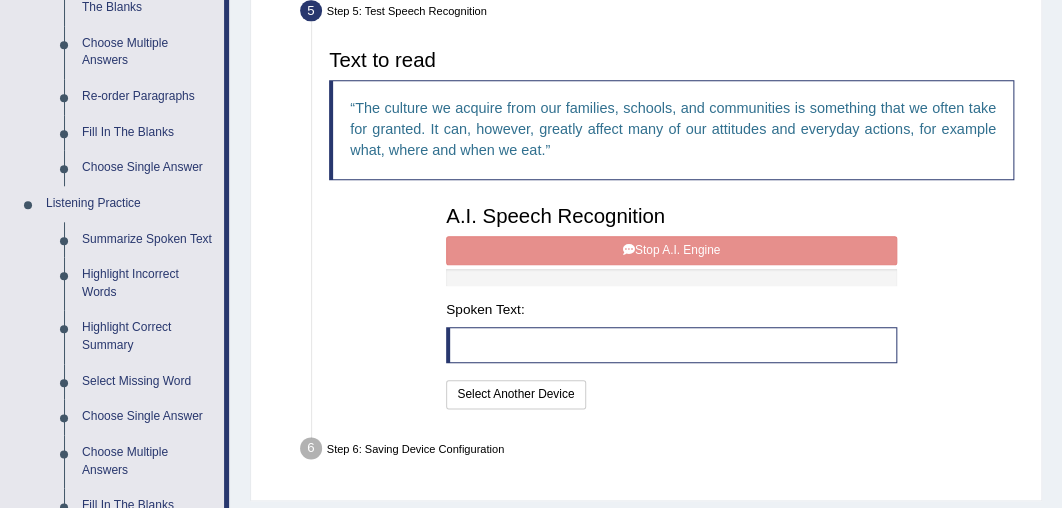 click on "A.I. Speech Recognition    Start A.I. Engine    Stop A.I. Engine     Note:  Please listen to the recording till the end by pressing  , to proceed.     Spoken Text:     I will practice without this feature   Select Another Device   Speech is ok. Go to Last step" at bounding box center (672, 305) 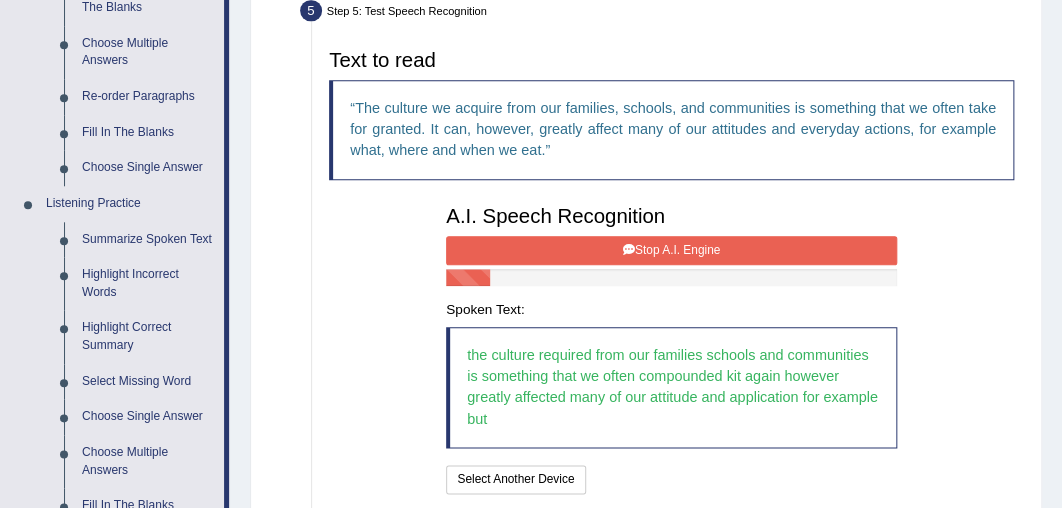 click on "Stop A.I. Engine" at bounding box center (671, 250) 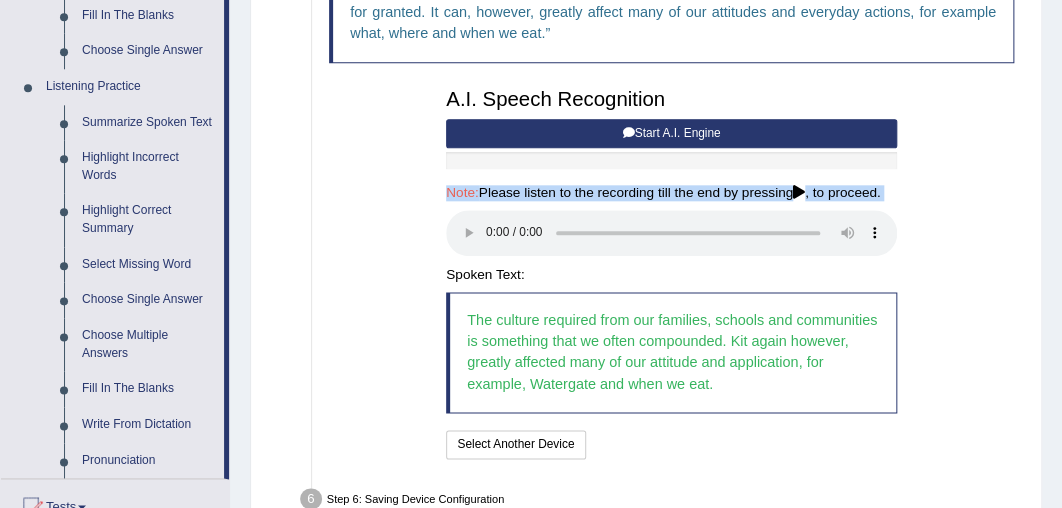 scroll, scrollTop: 718, scrollLeft: 0, axis: vertical 